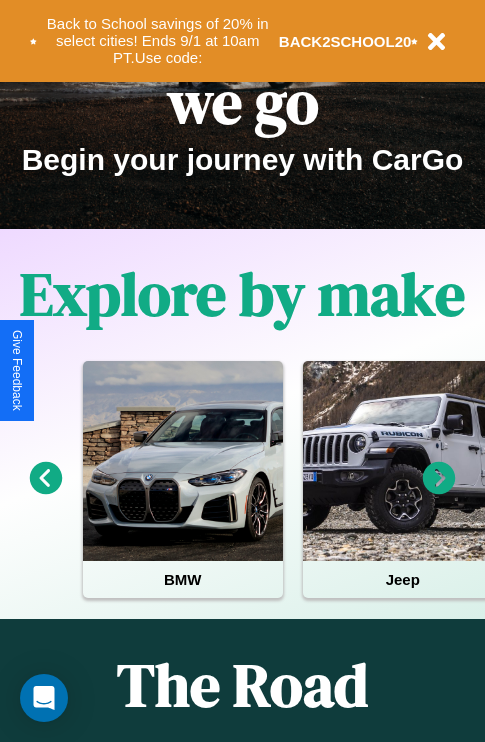 scroll, scrollTop: 308, scrollLeft: 0, axis: vertical 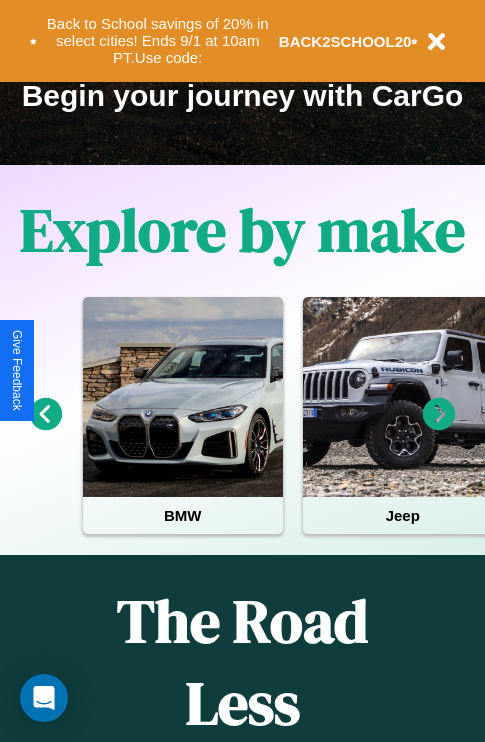click 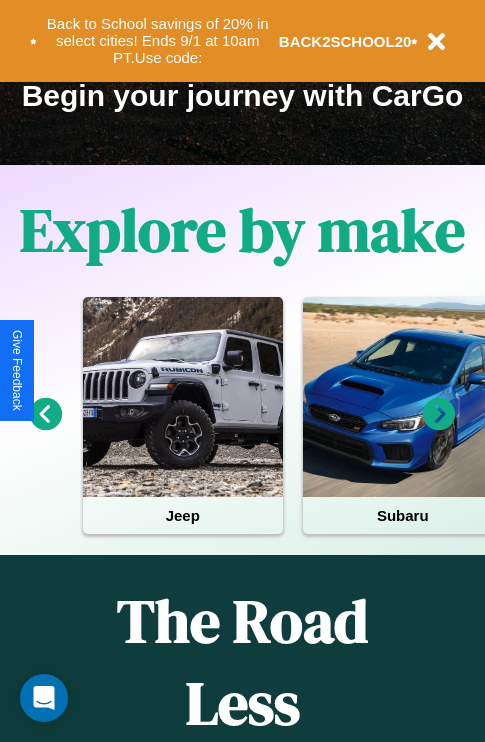 click 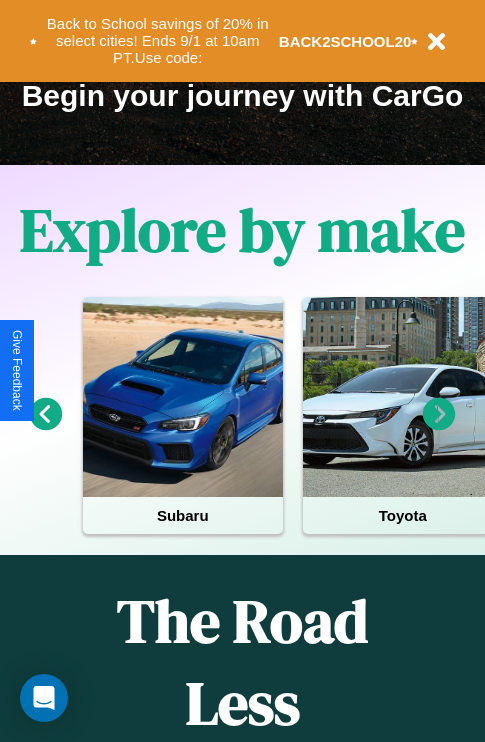 click 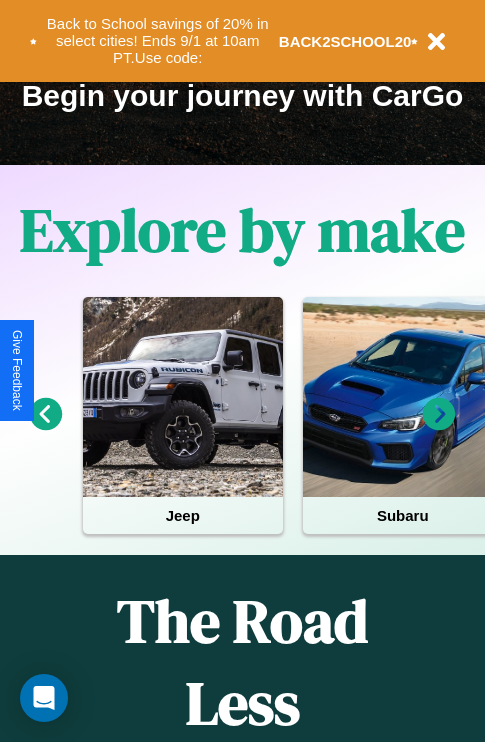click 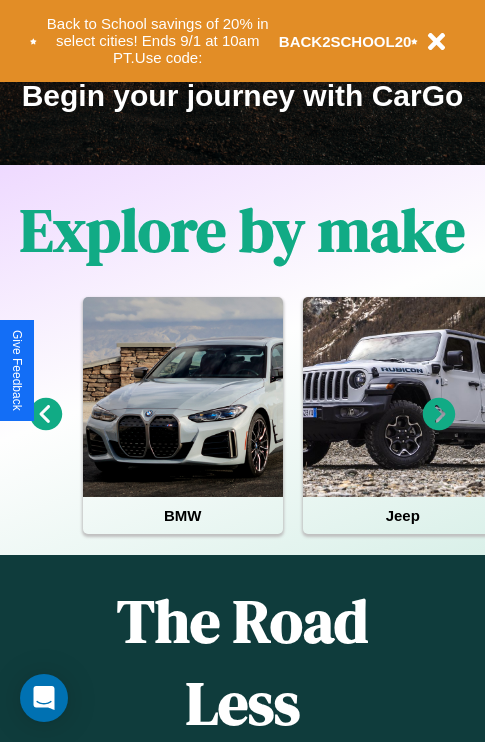 click 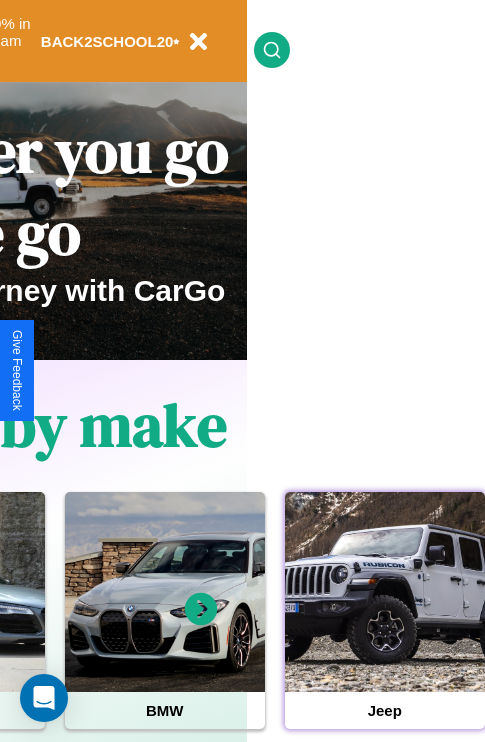 click at bounding box center [385, 592] 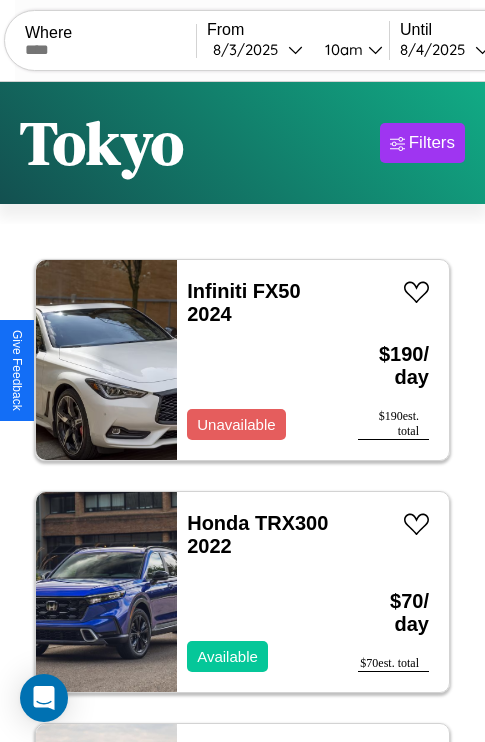 scroll, scrollTop: 95, scrollLeft: 0, axis: vertical 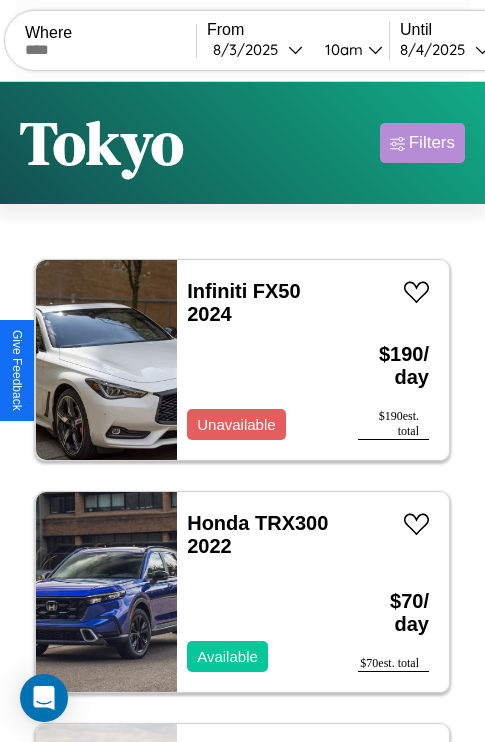 click on "Filters" at bounding box center [432, 143] 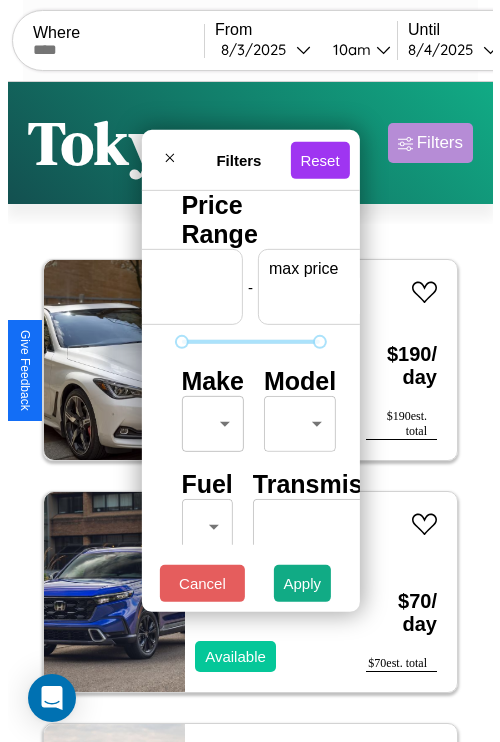 scroll, scrollTop: 0, scrollLeft: 124, axis: horizontal 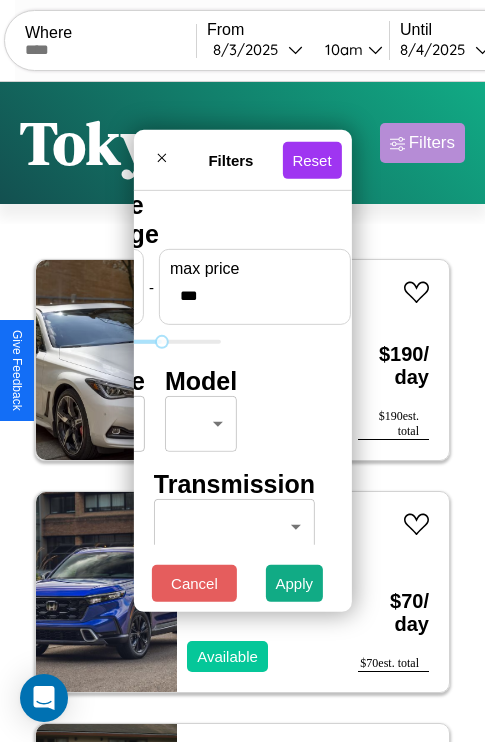 type on "***" 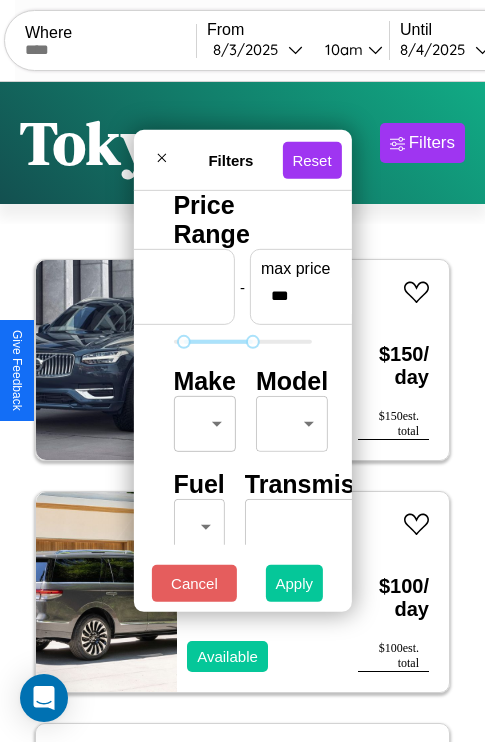 type on "**" 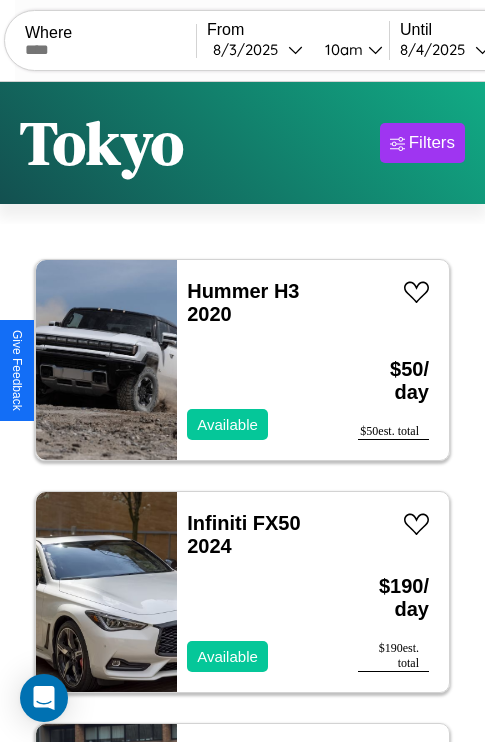 scroll, scrollTop: 66, scrollLeft: 0, axis: vertical 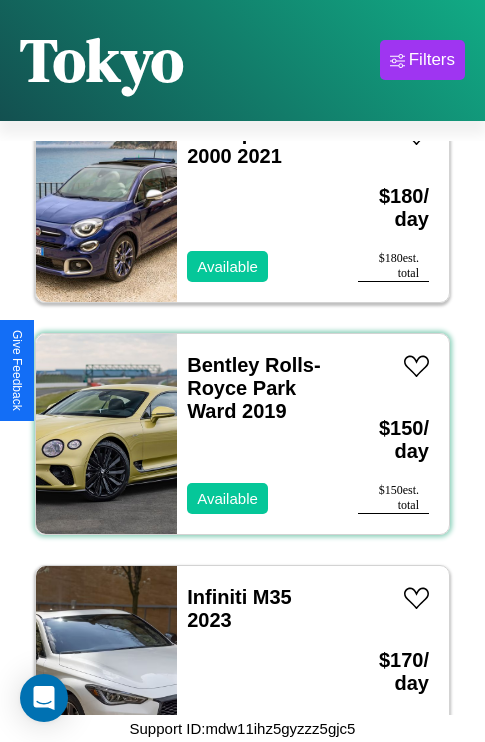 click on "Bentley   Rolls-Royce Park Ward   2019 Available" at bounding box center [257, 434] 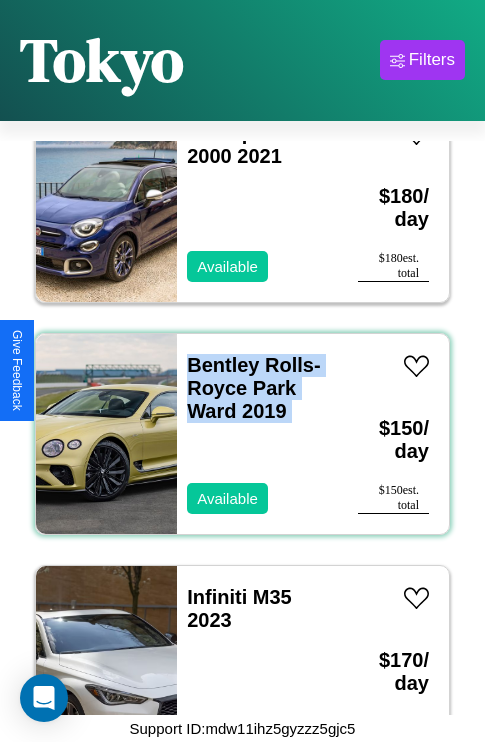 click on "Bentley   Rolls-Royce Park Ward   2019 Available" at bounding box center [257, 434] 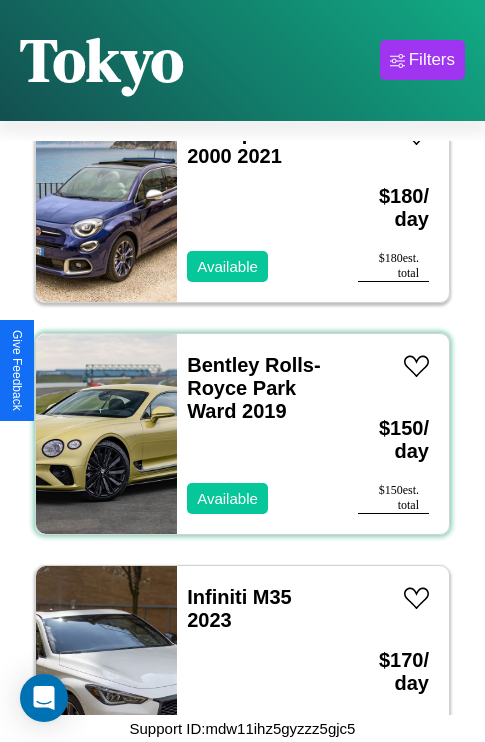 click on "Bentley   Rolls-Royce Park Ward   2019 Available" at bounding box center [257, 434] 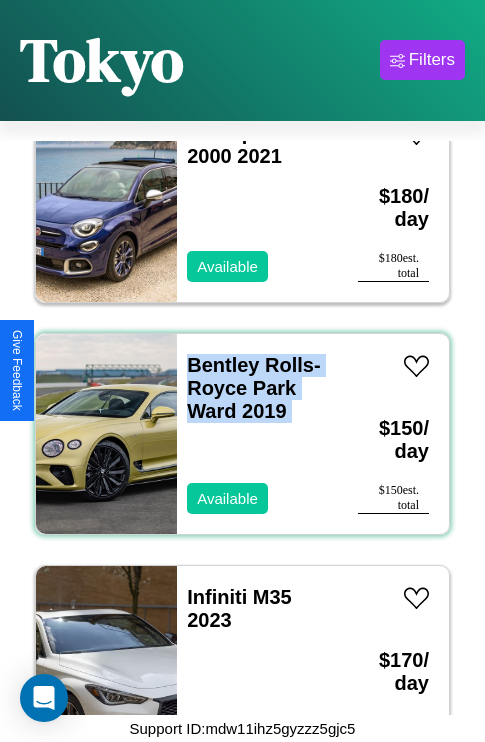 click on "Bentley   Rolls-Royce Park Ward   2019 Available" at bounding box center (257, 434) 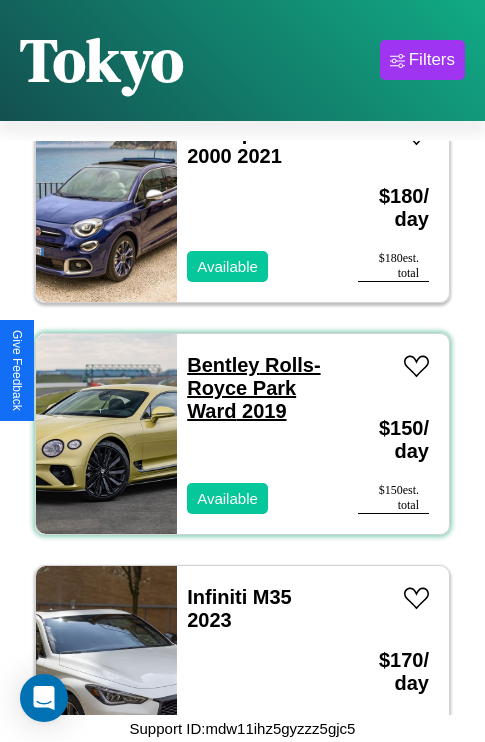 click on "Bentley   Rolls-Royce Park Ward   2019" at bounding box center (253, 388) 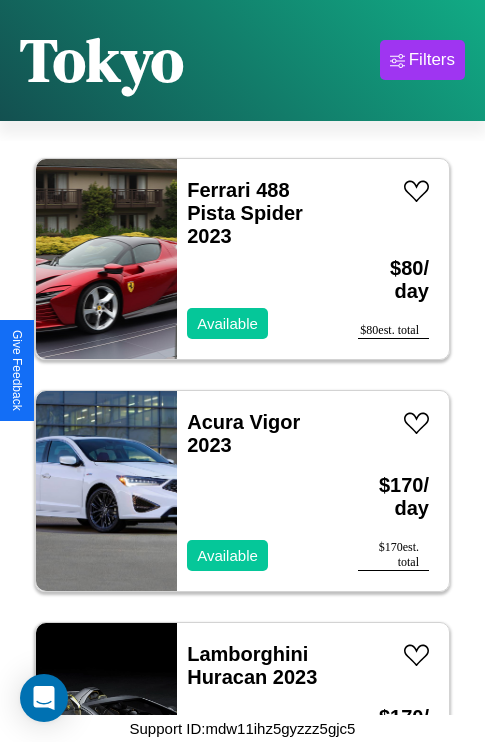 scroll, scrollTop: 2859, scrollLeft: 0, axis: vertical 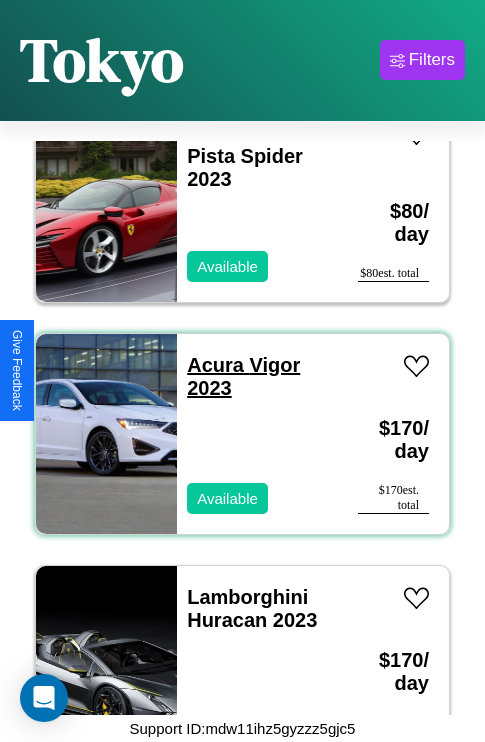 click on "Acura   Vigor   2023" at bounding box center [243, 376] 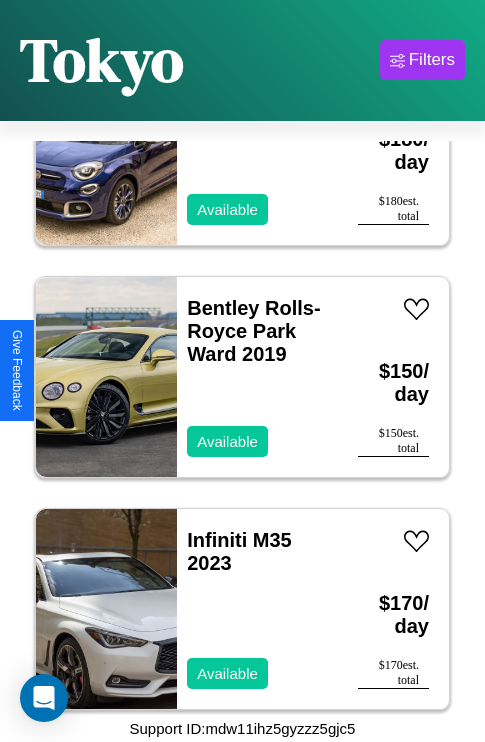 scroll, scrollTop: 1467, scrollLeft: 0, axis: vertical 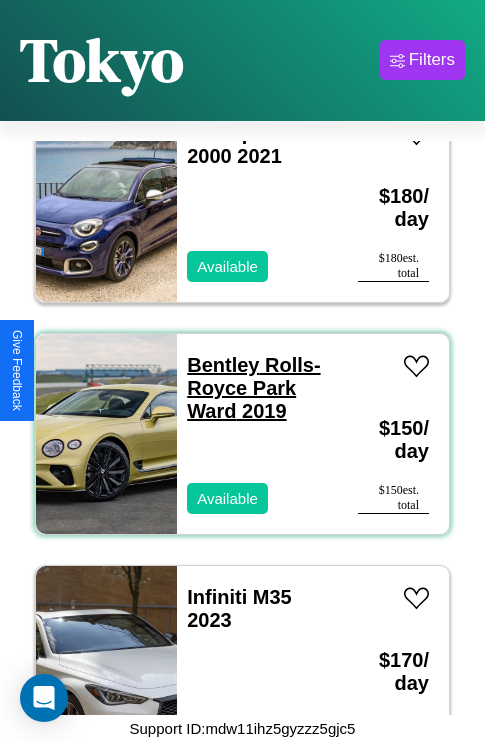 click on "Bentley   Rolls-Royce Park Ward   2019" at bounding box center (253, 388) 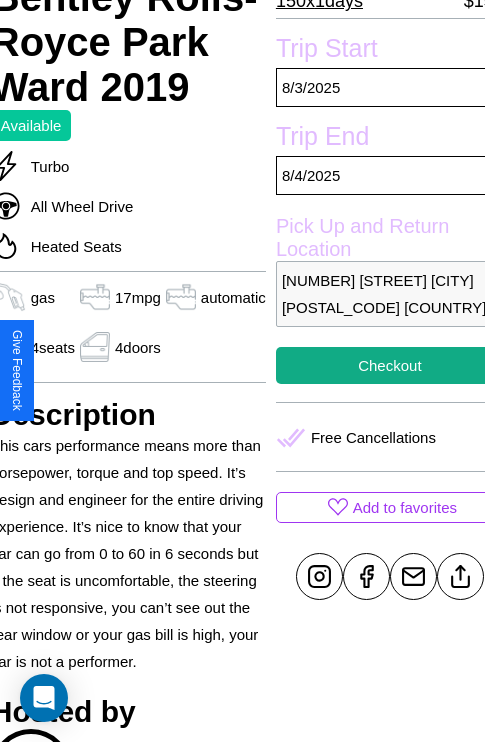 scroll, scrollTop: 378, scrollLeft: 84, axis: both 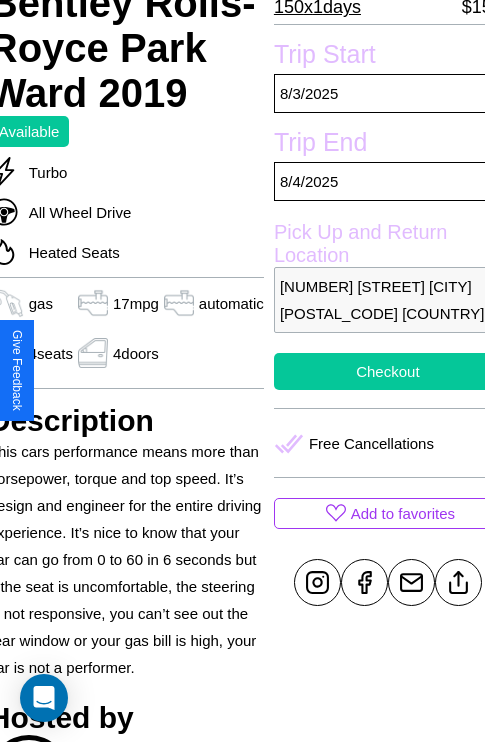 click on "Checkout" at bounding box center (388, 371) 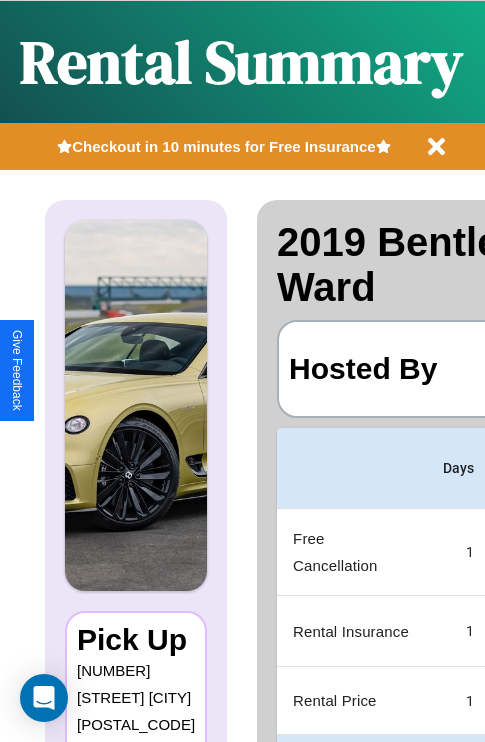 scroll, scrollTop: 0, scrollLeft: 378, axis: horizontal 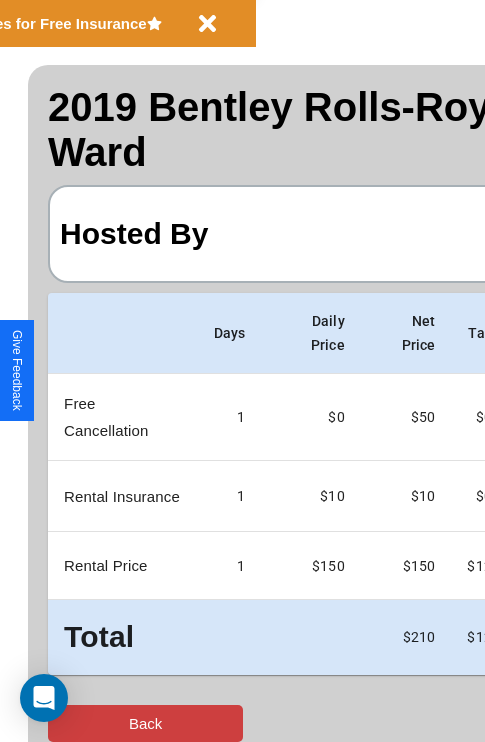 click on "Back" at bounding box center [145, 723] 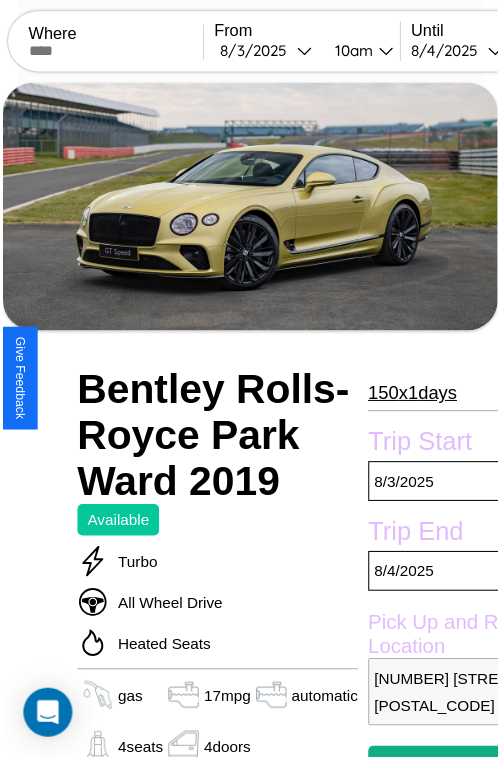 scroll, scrollTop: 100, scrollLeft: 84, axis: both 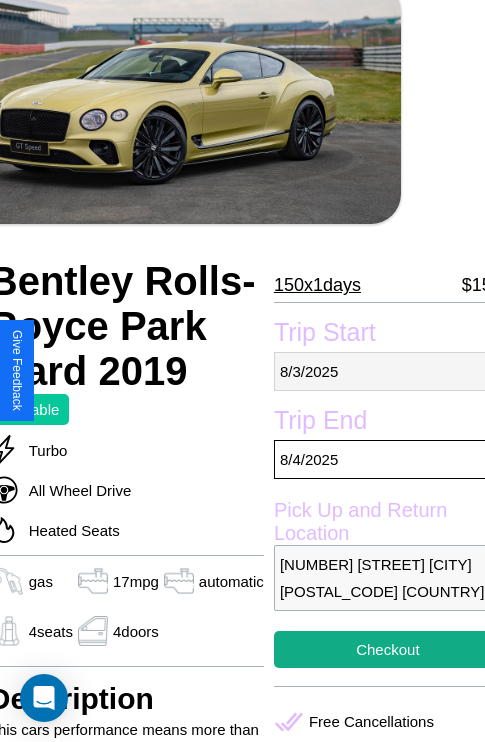 click on "8 / 3 / 2025" at bounding box center (388, 371) 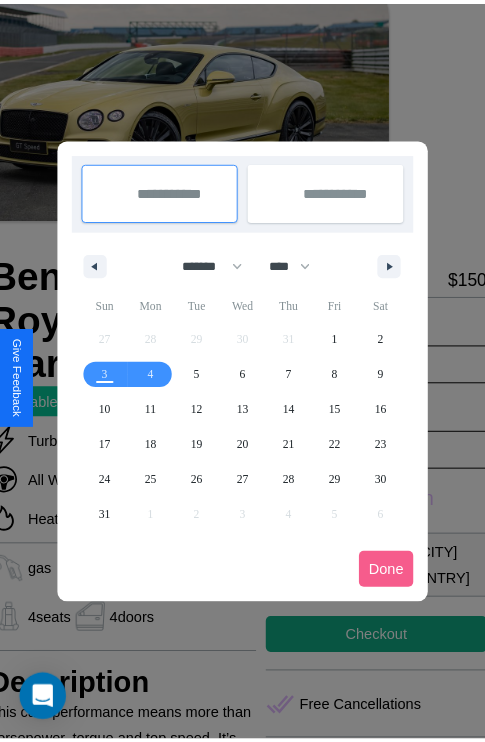scroll, scrollTop: 0, scrollLeft: 84, axis: horizontal 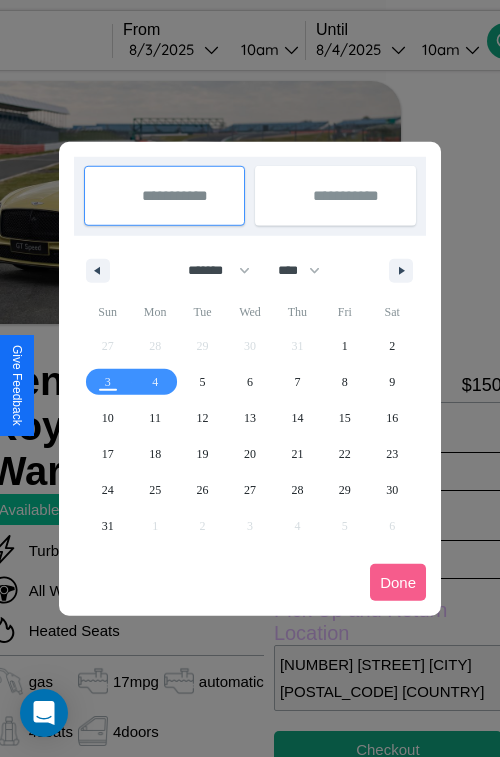 click at bounding box center (250, 378) 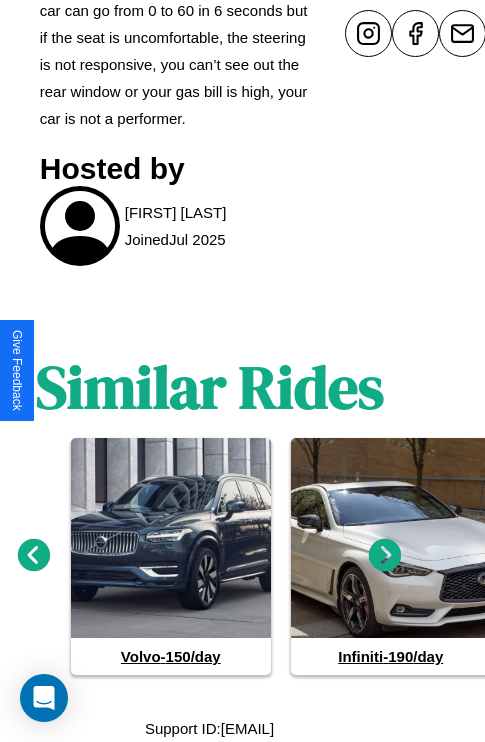 scroll, scrollTop: 999, scrollLeft: 30, axis: both 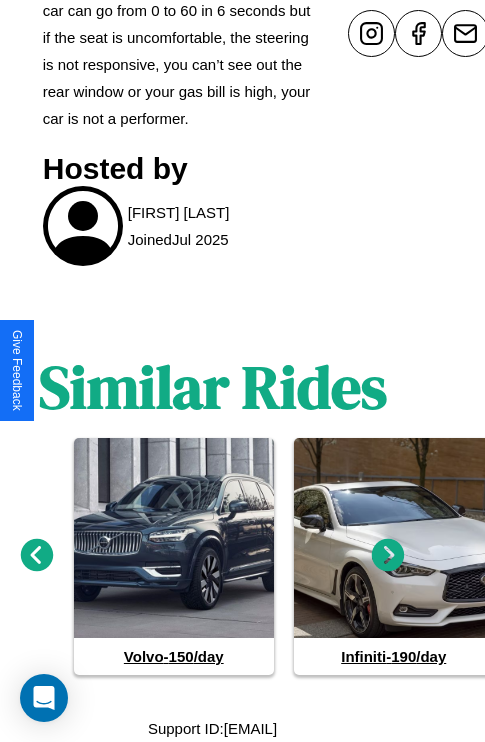 click 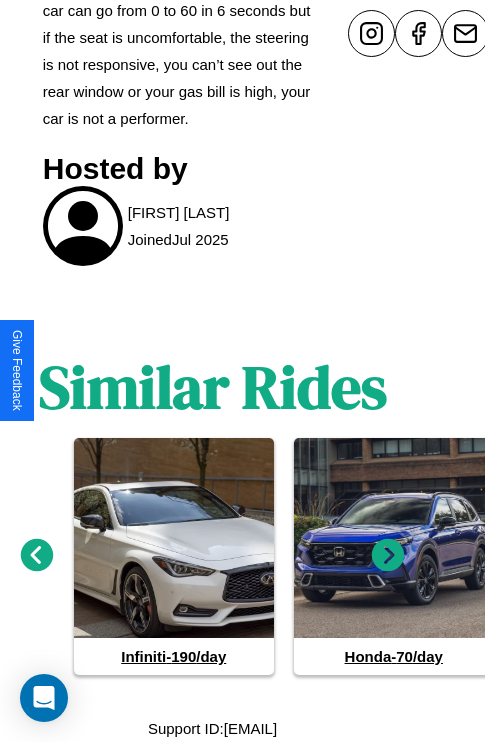click 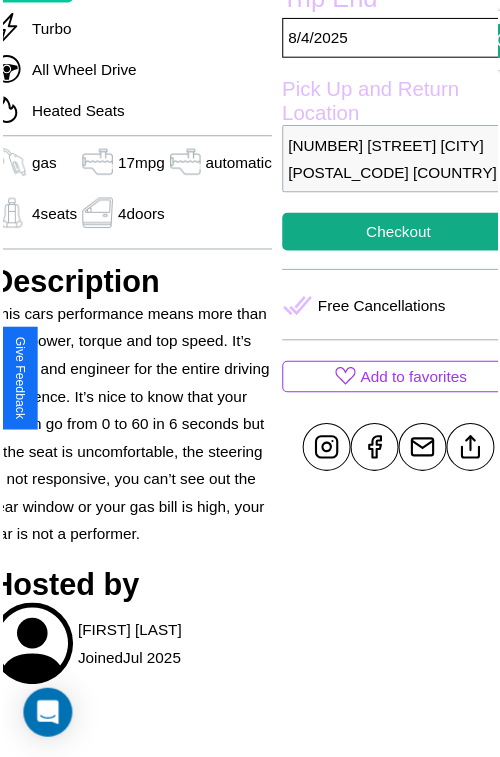 scroll, scrollTop: 520, scrollLeft: 84, axis: both 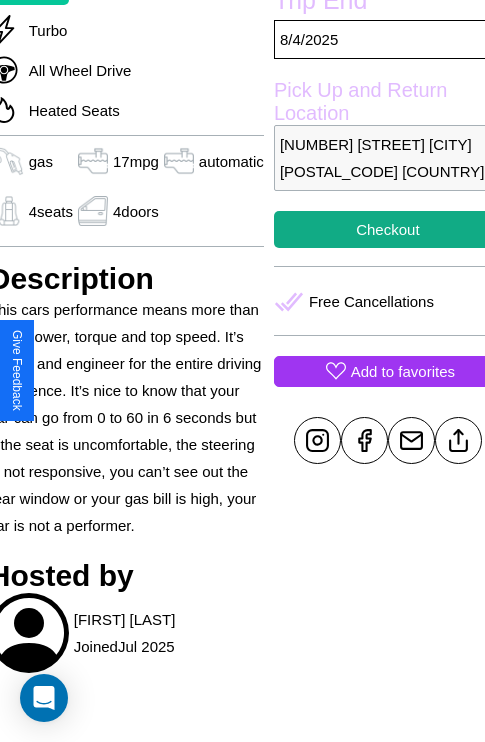 click on "Add to favorites" at bounding box center [403, 371] 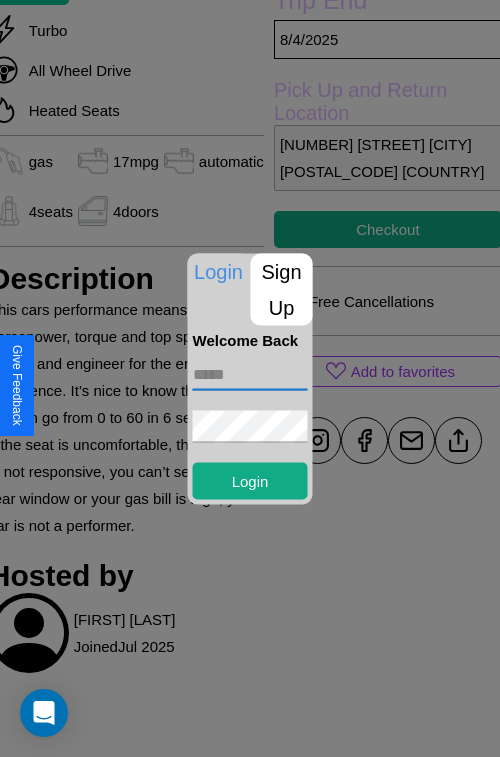 click at bounding box center (250, 374) 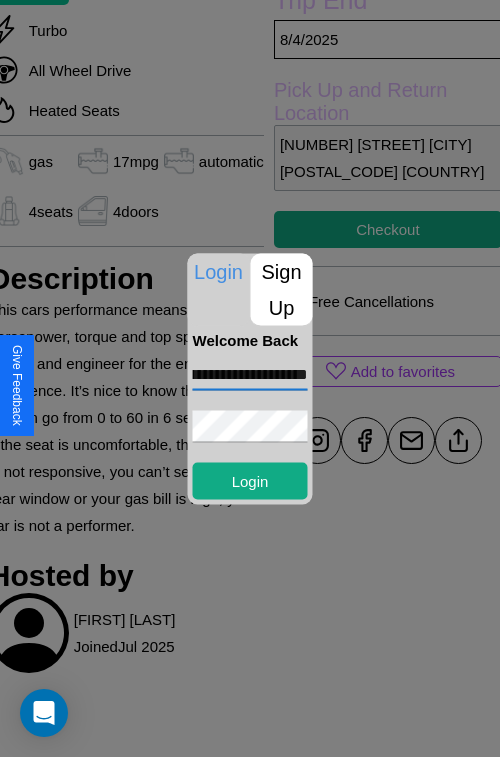 scroll, scrollTop: 0, scrollLeft: 66, axis: horizontal 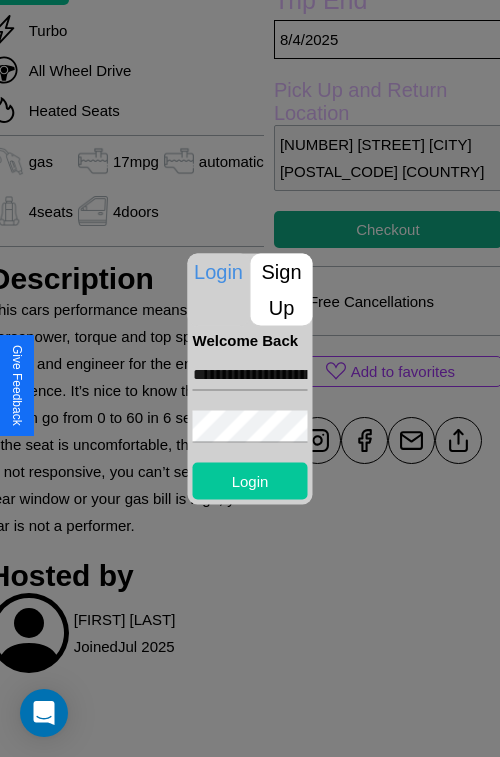 click on "Login" at bounding box center (250, 480) 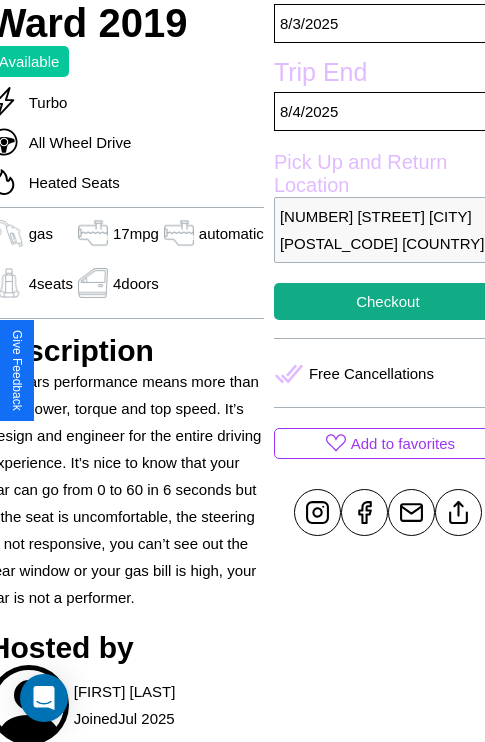 scroll, scrollTop: 378, scrollLeft: 84, axis: both 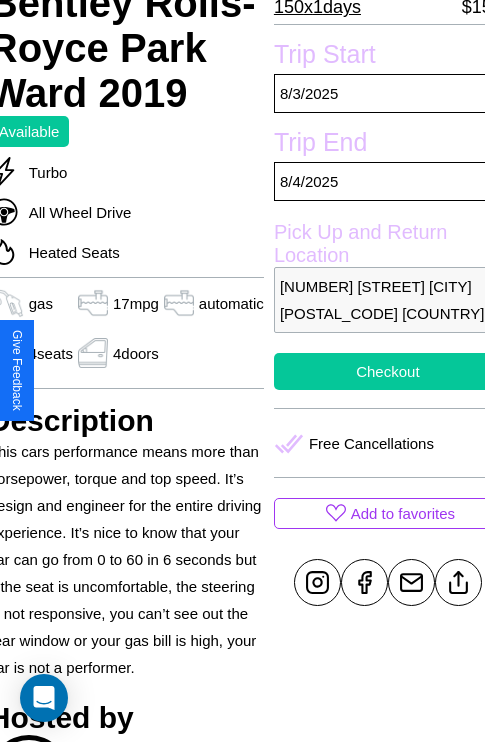 click on "Checkout" at bounding box center (388, 371) 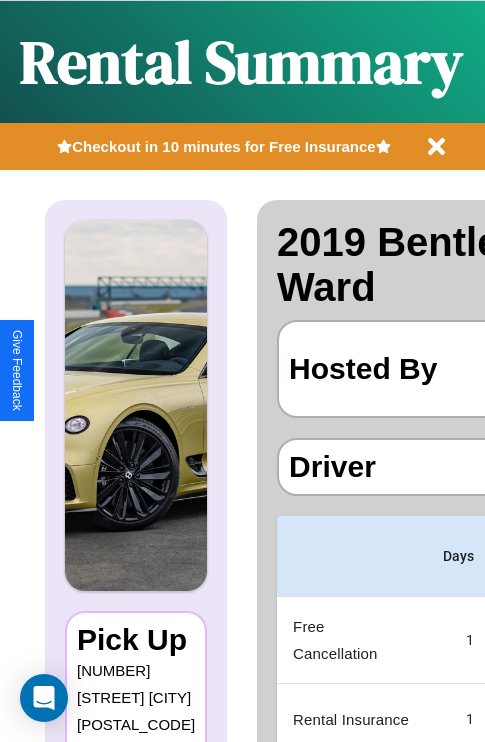 scroll, scrollTop: 0, scrollLeft: 378, axis: horizontal 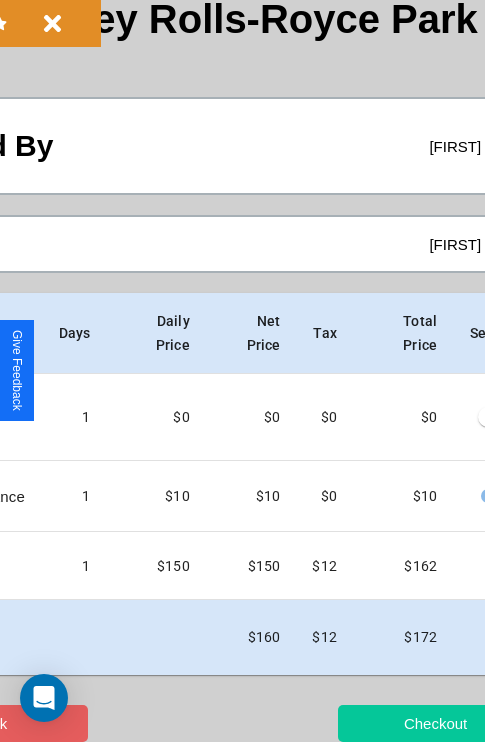 click on "Checkout" at bounding box center [435, 723] 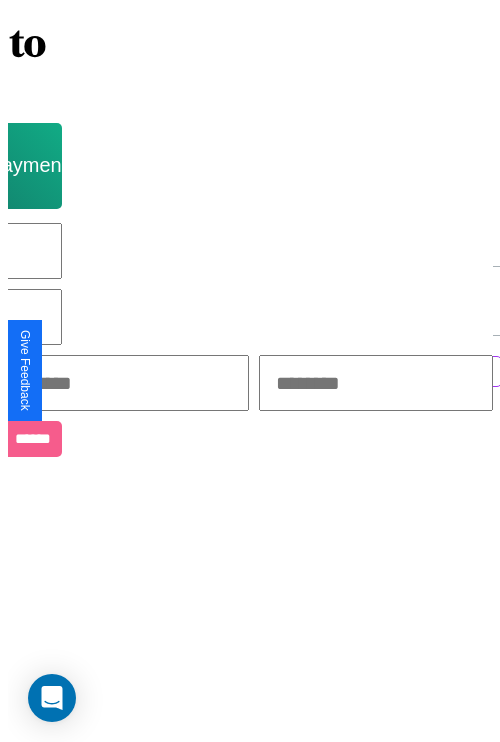 scroll, scrollTop: 0, scrollLeft: 0, axis: both 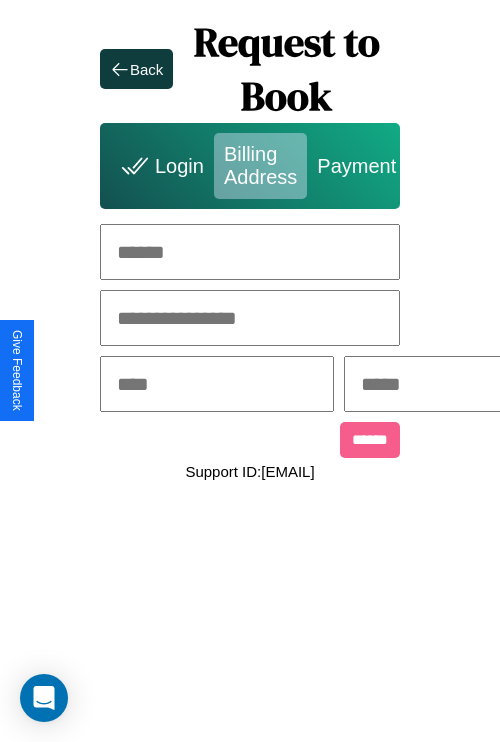 click at bounding box center (250, 252) 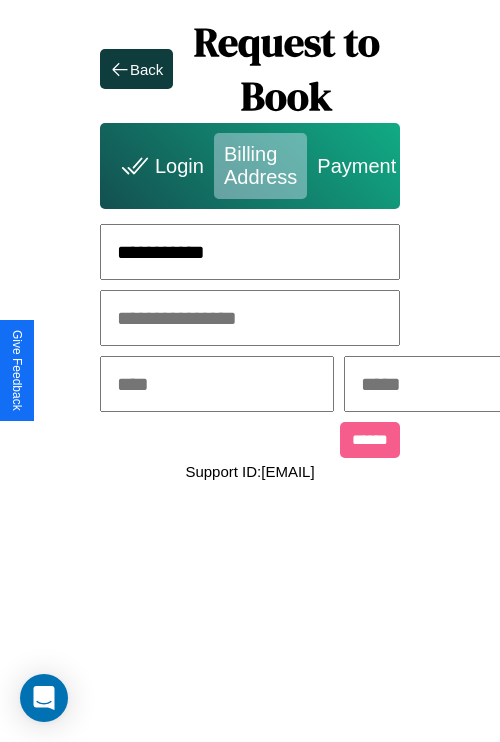 type on "**********" 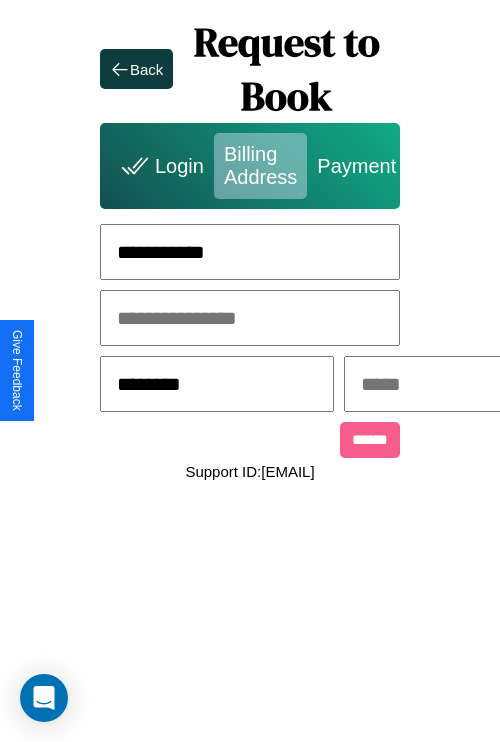 type on "********" 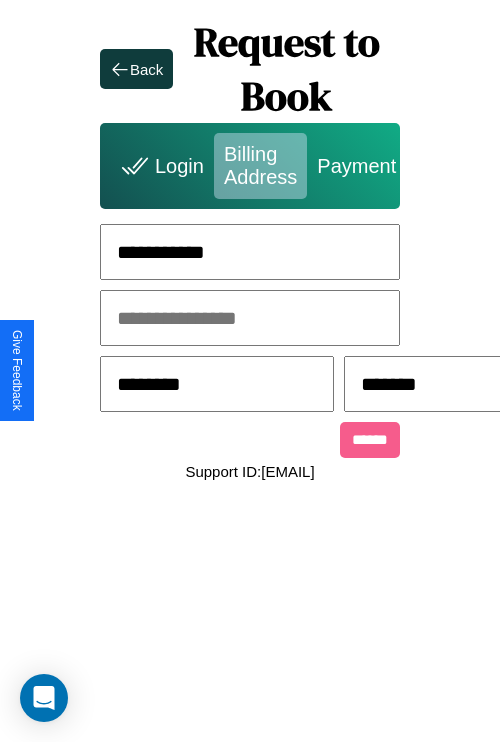 type on "********" 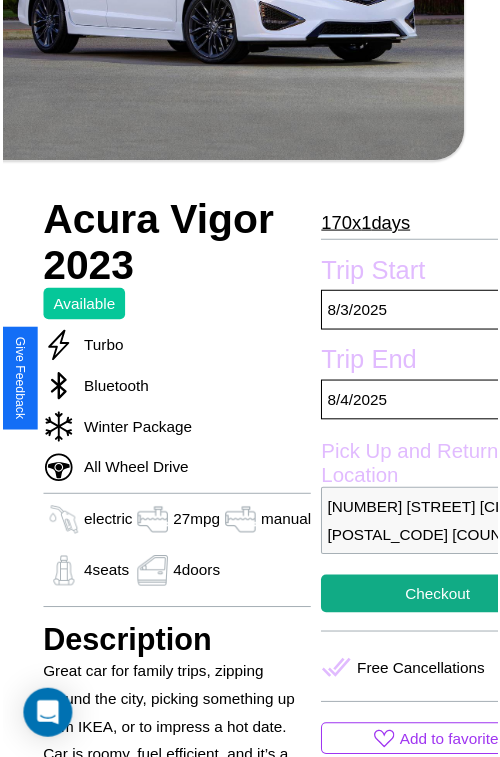 scroll, scrollTop: 601, scrollLeft: 80, axis: both 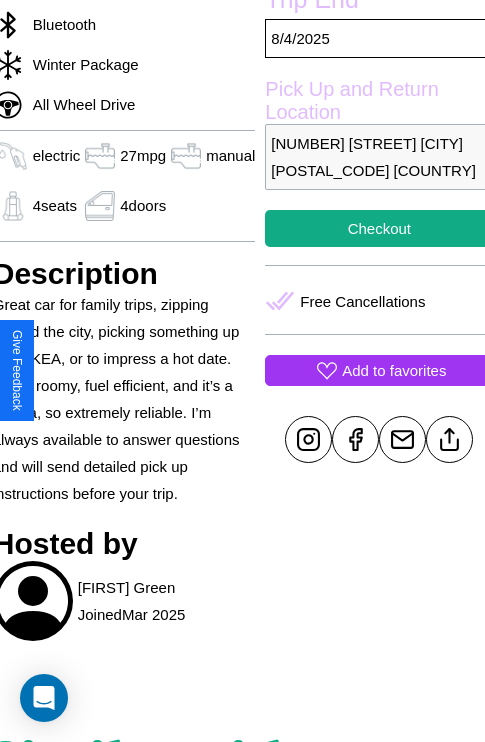 click on "Add to favorites" at bounding box center (394, 370) 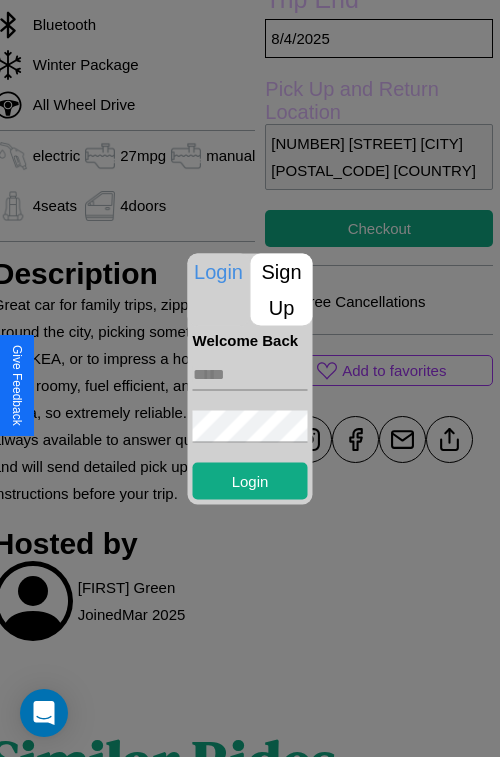 click on "Sign Up" at bounding box center [282, 289] 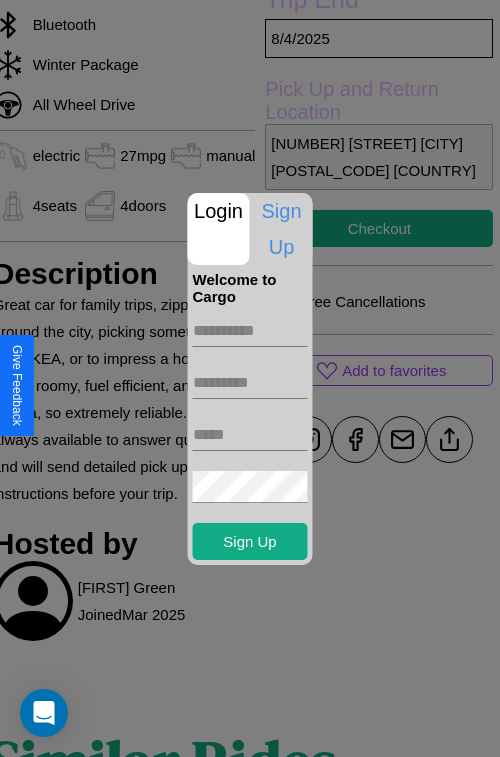 click at bounding box center [250, 331] 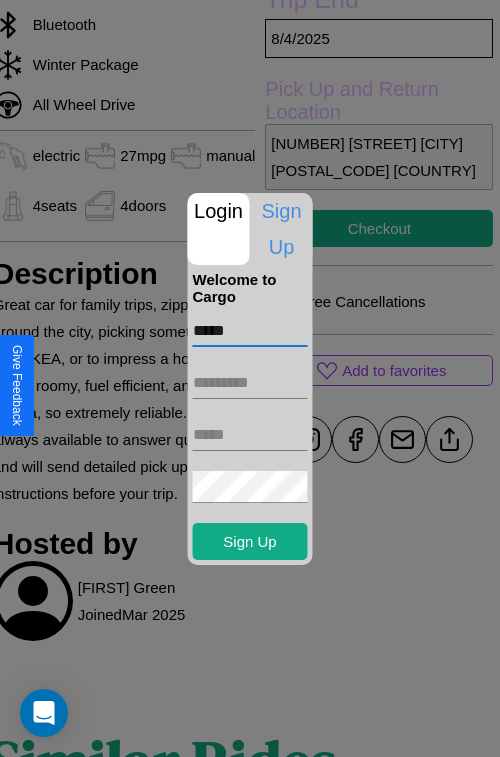 type on "*****" 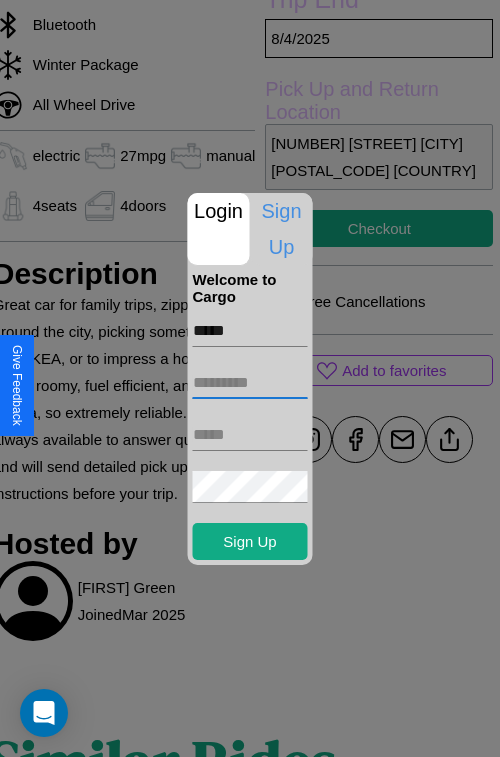 click at bounding box center (250, 383) 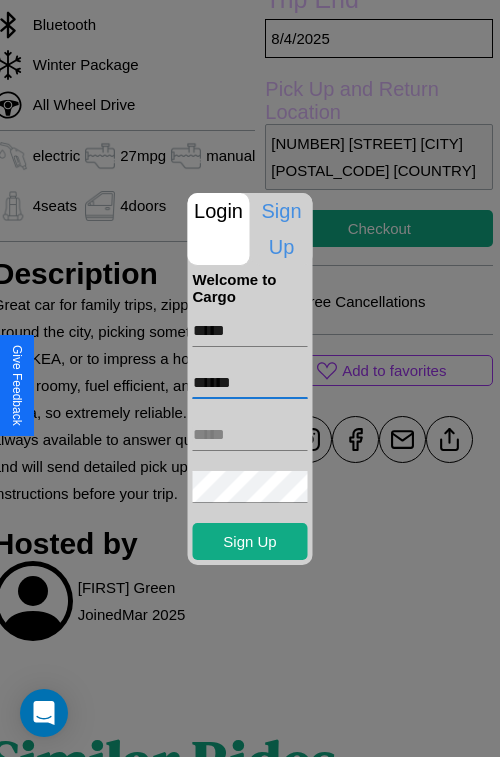 type on "******" 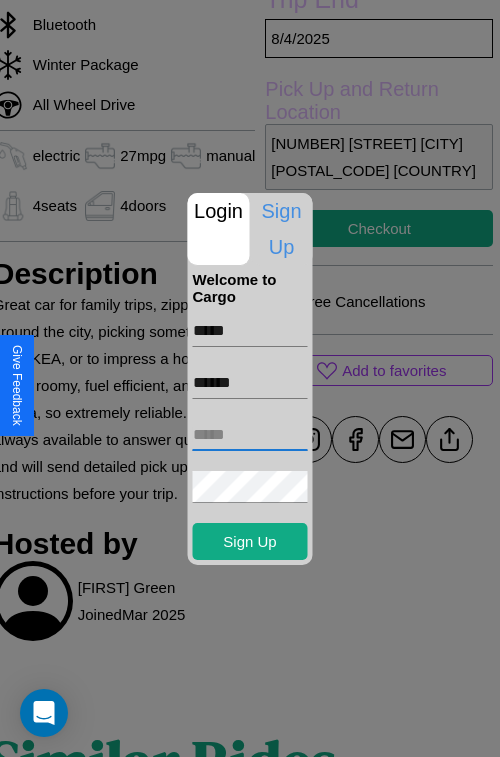 click at bounding box center (250, 435) 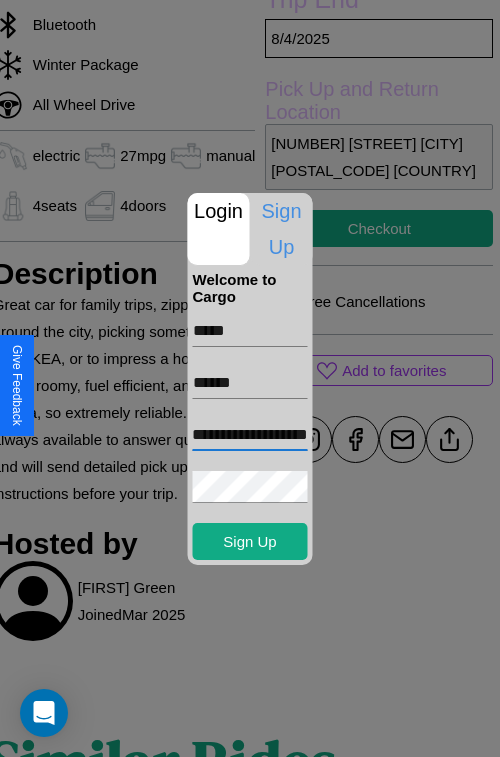 scroll, scrollTop: 0, scrollLeft: 59, axis: horizontal 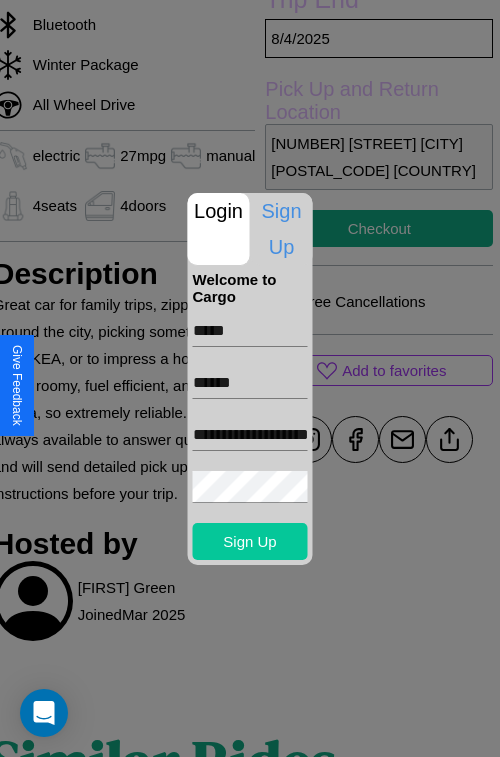 click on "Sign Up" at bounding box center [250, 541] 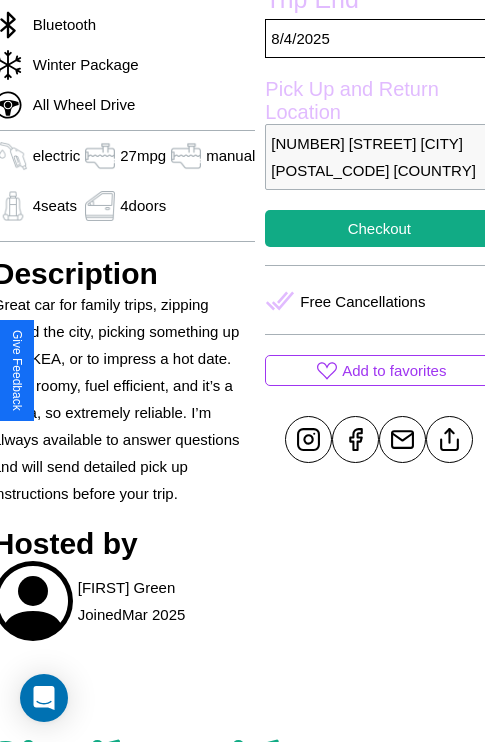 scroll, scrollTop: 459, scrollLeft: 80, axis: both 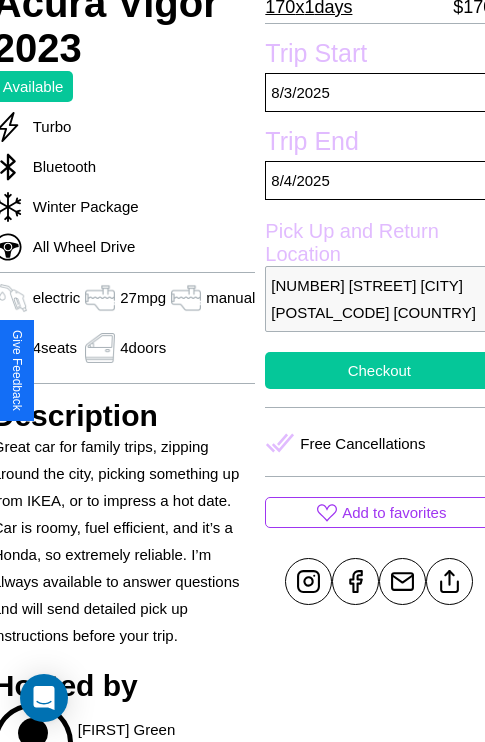 click on "Checkout" at bounding box center (379, 370) 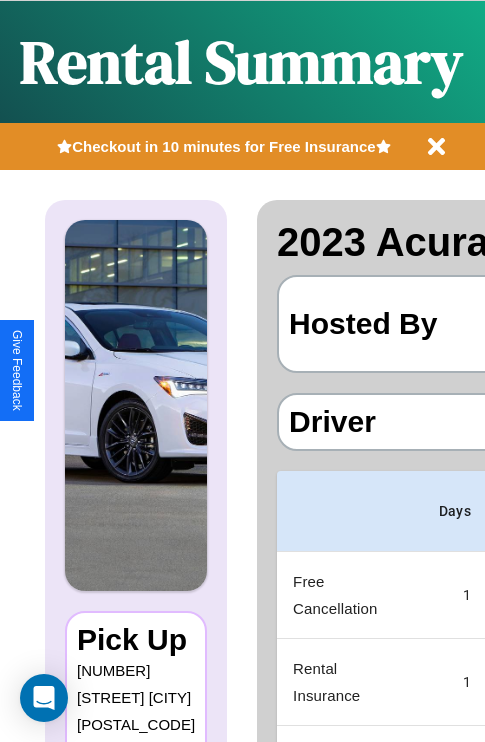 scroll, scrollTop: 0, scrollLeft: 378, axis: horizontal 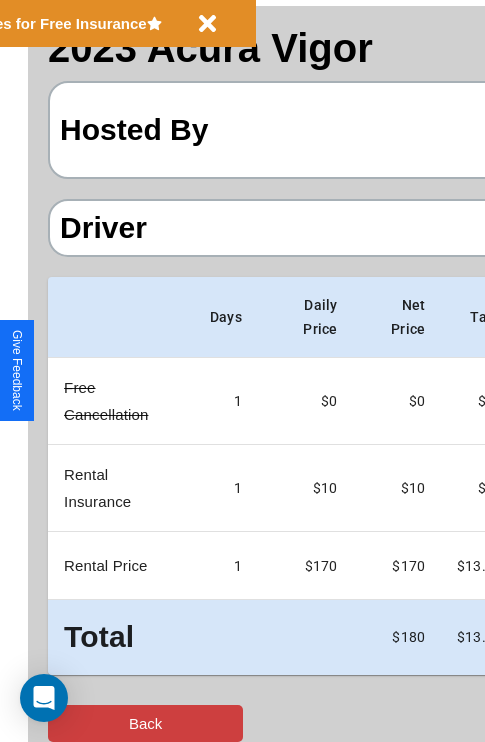 click on "Back" at bounding box center [145, 723] 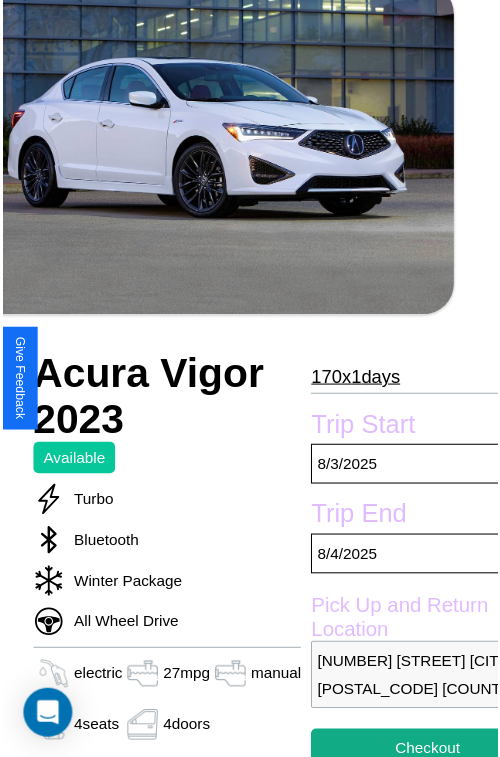 scroll, scrollTop: 181, scrollLeft: 80, axis: both 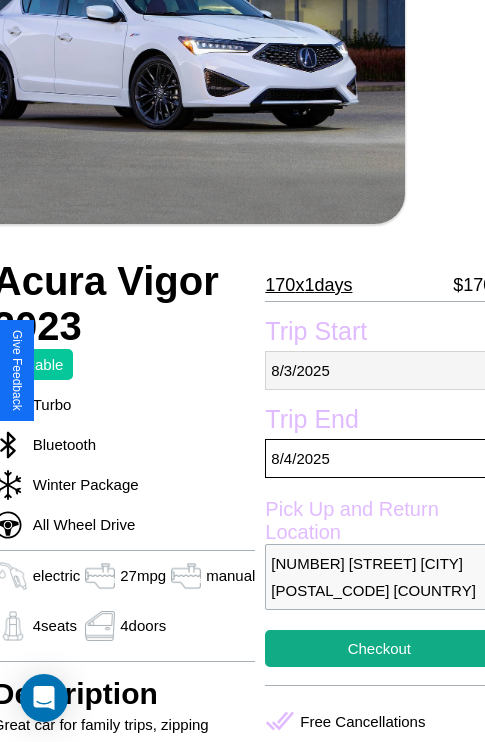 click on "8 / 3 / 2025" at bounding box center (379, 370) 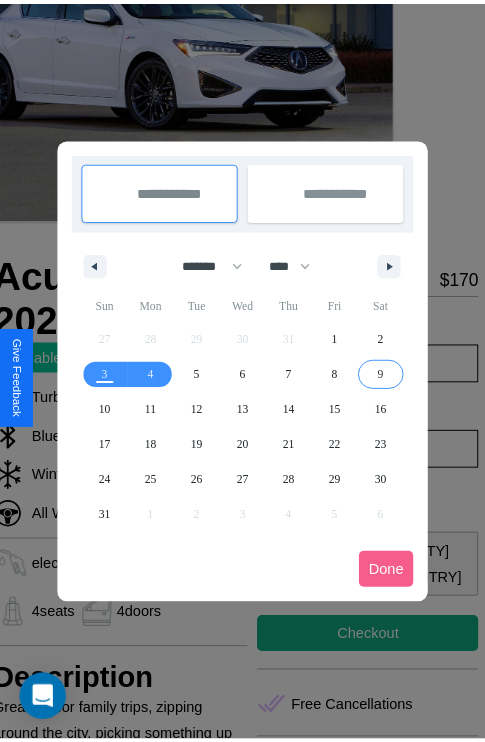 scroll, scrollTop: 0, scrollLeft: 80, axis: horizontal 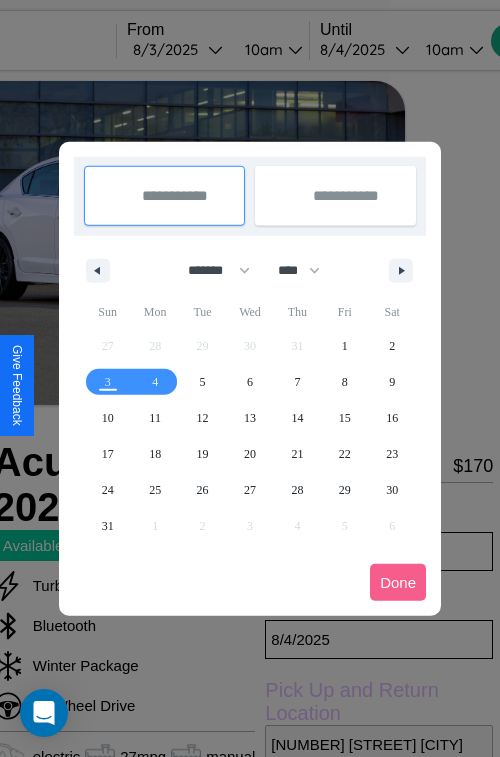 click at bounding box center [250, 378] 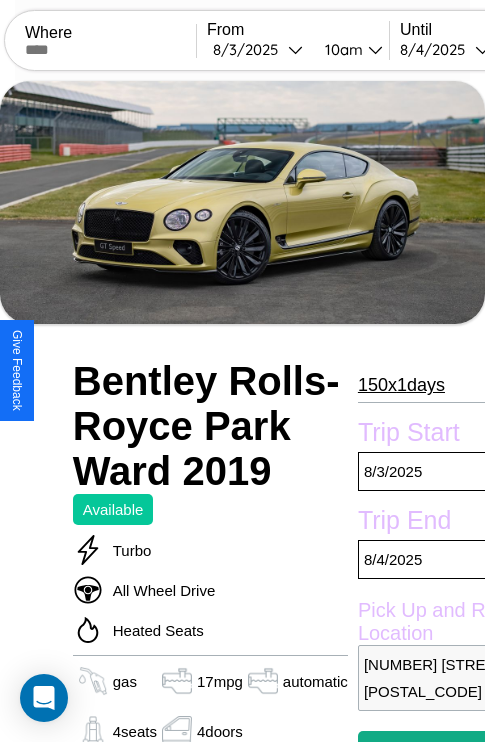 scroll, scrollTop: 589, scrollLeft: 64, axis: both 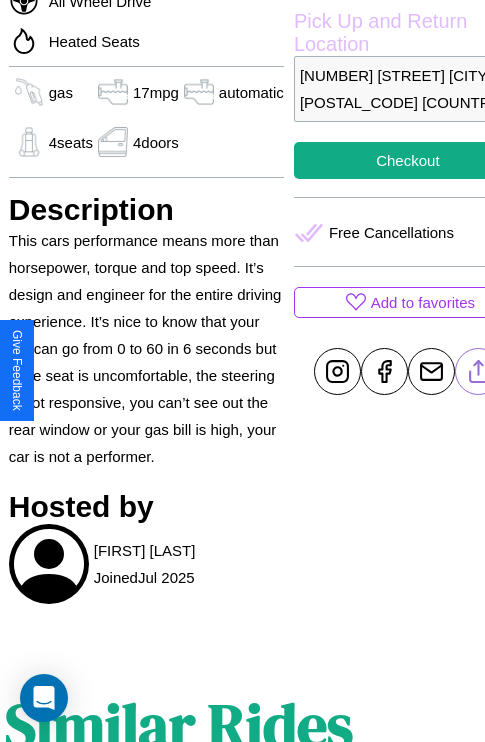 click 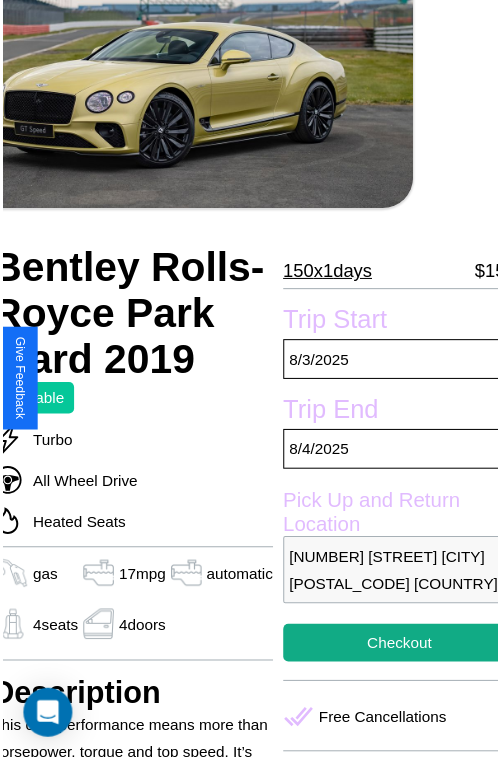 scroll, scrollTop: 100, scrollLeft: 84, axis: both 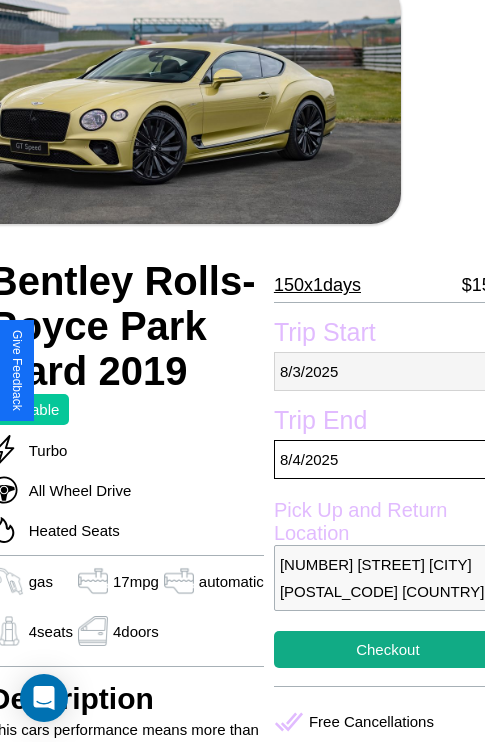 click on "8 / 3 / 2025" at bounding box center [388, 371] 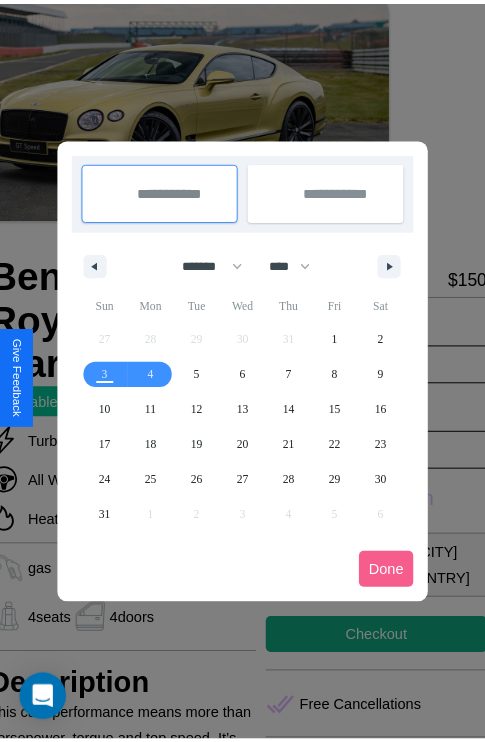 scroll, scrollTop: 0, scrollLeft: 84, axis: horizontal 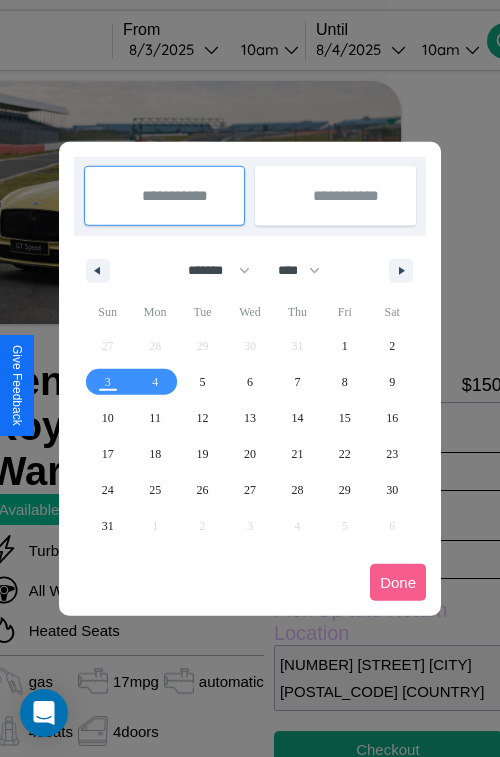 click at bounding box center [250, 378] 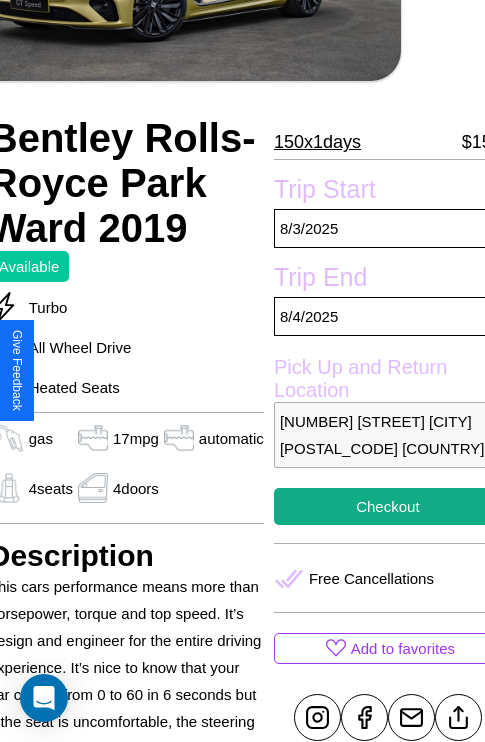 scroll, scrollTop: 307, scrollLeft: 84, axis: both 